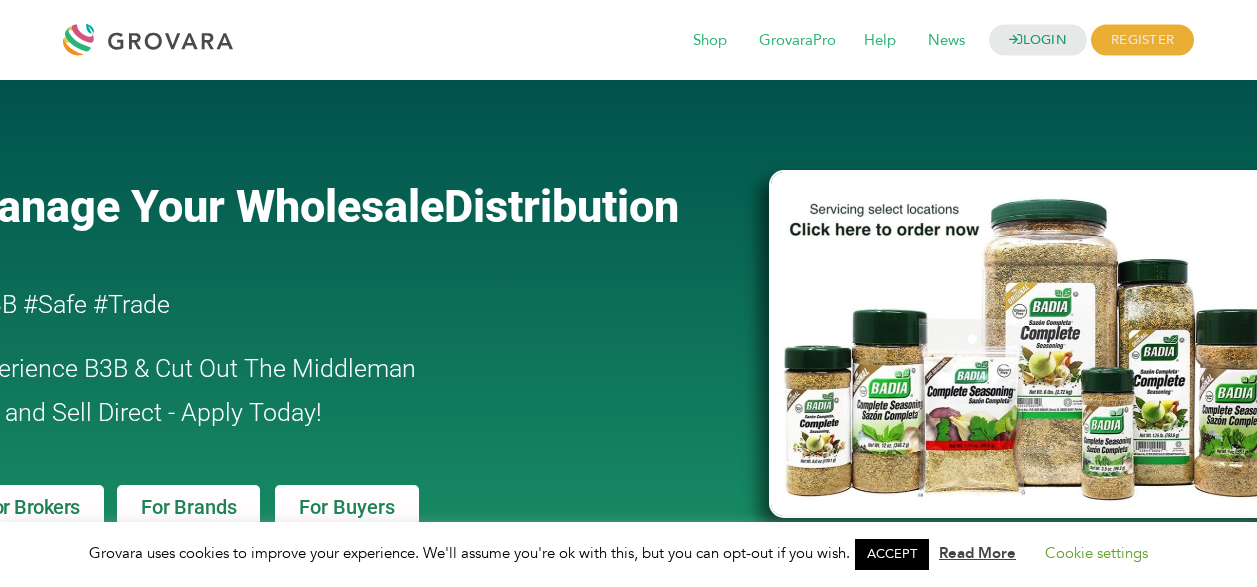 scroll, scrollTop: 0, scrollLeft: 0, axis: both 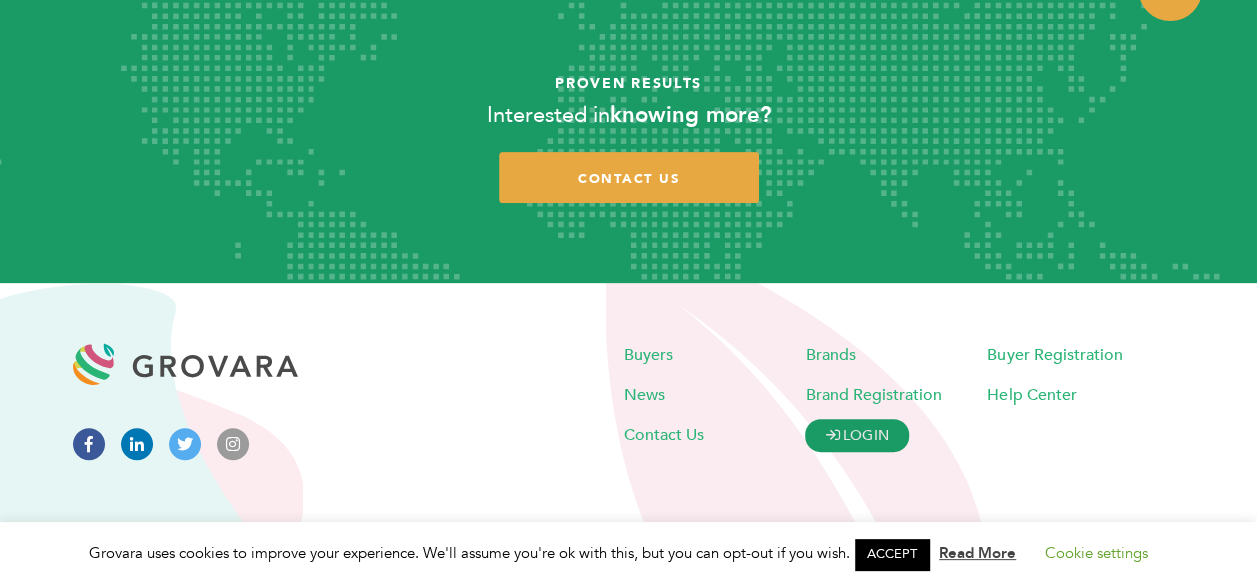 click on "LOGIN" at bounding box center (857, 435) 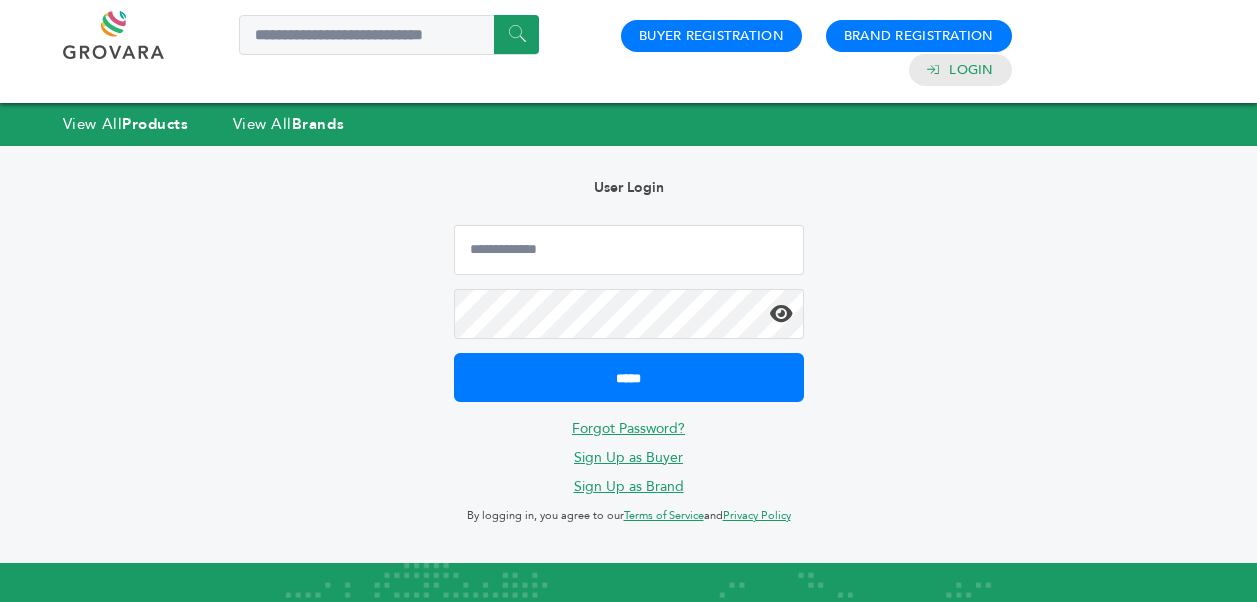 scroll, scrollTop: 0, scrollLeft: 0, axis: both 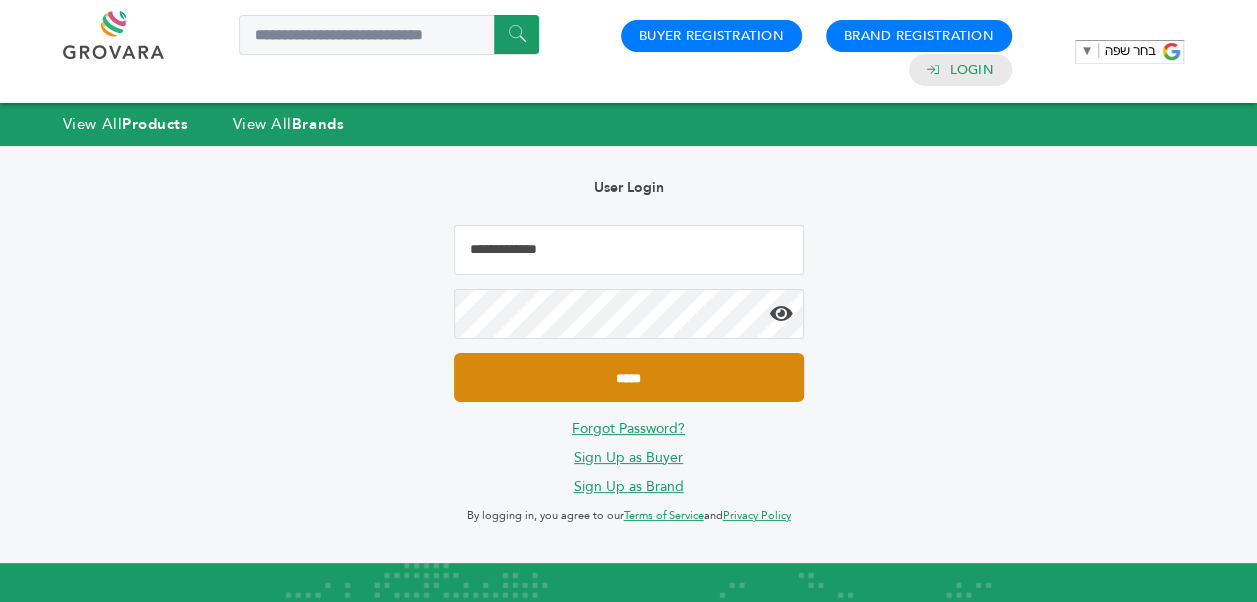 type on "**********" 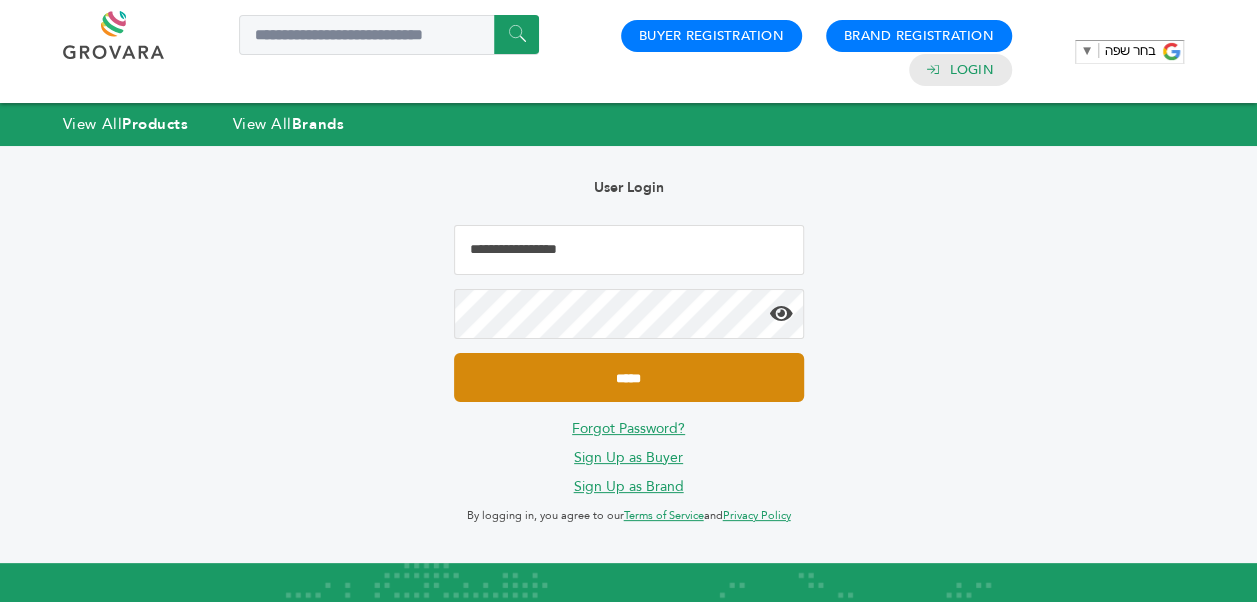 click on "*****" at bounding box center [629, 377] 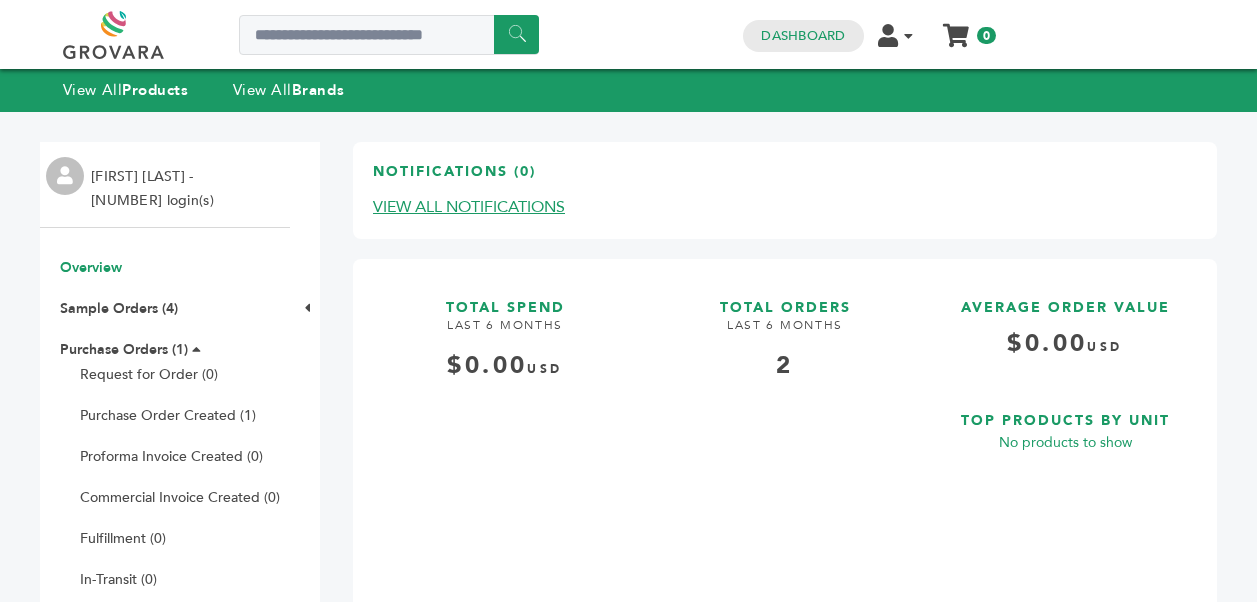 scroll, scrollTop: 0, scrollLeft: 0, axis: both 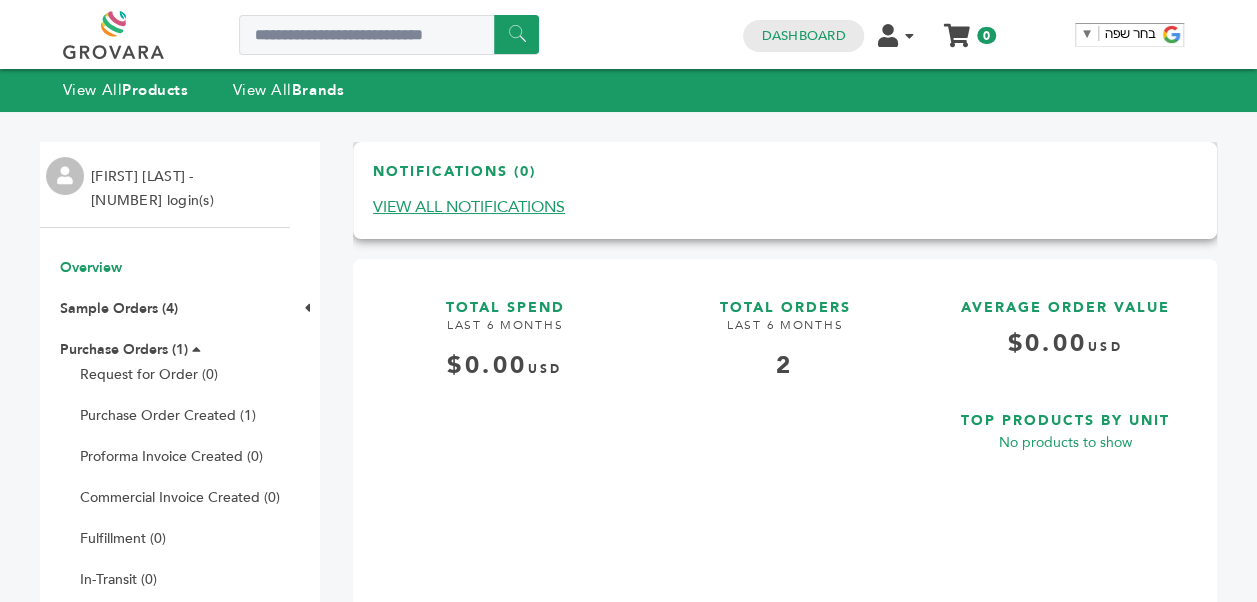 click on "VIEW ALL NOTIFICATIONS" at bounding box center [469, 207] 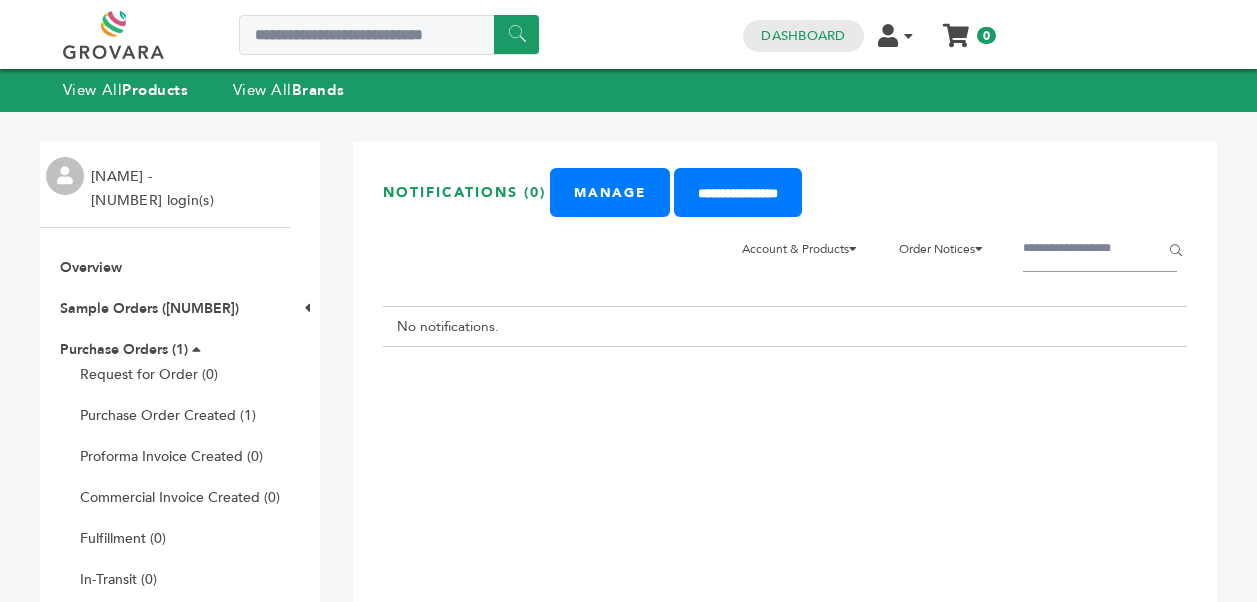 scroll, scrollTop: 0, scrollLeft: 0, axis: both 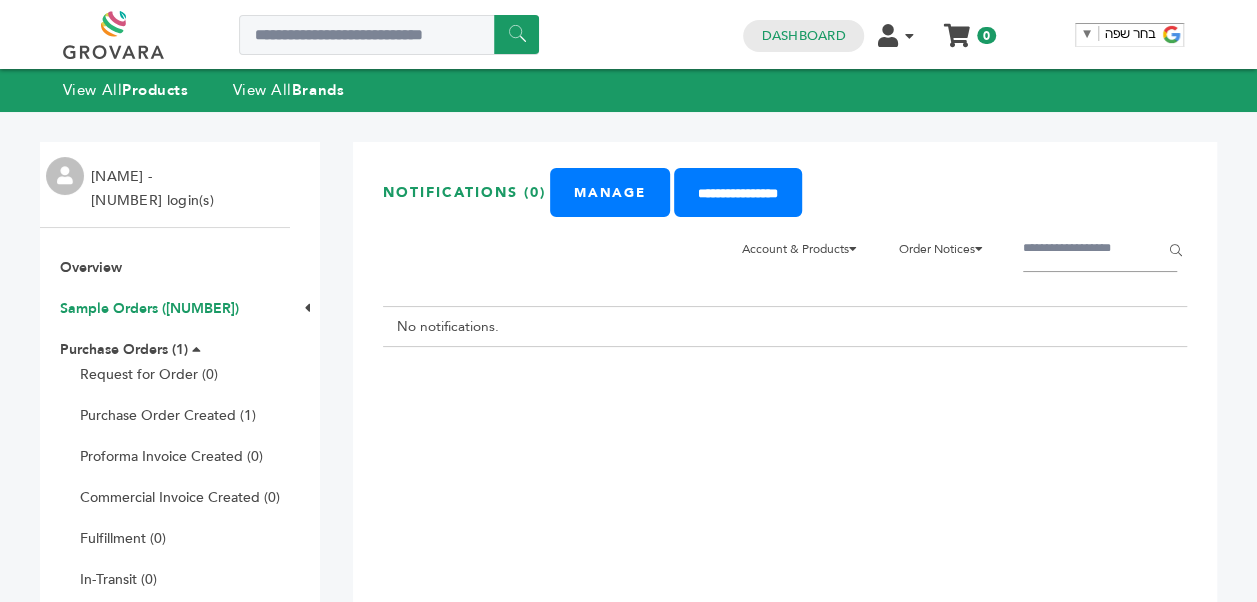 click on "Sample Orders (4)" at bounding box center (149, 308) 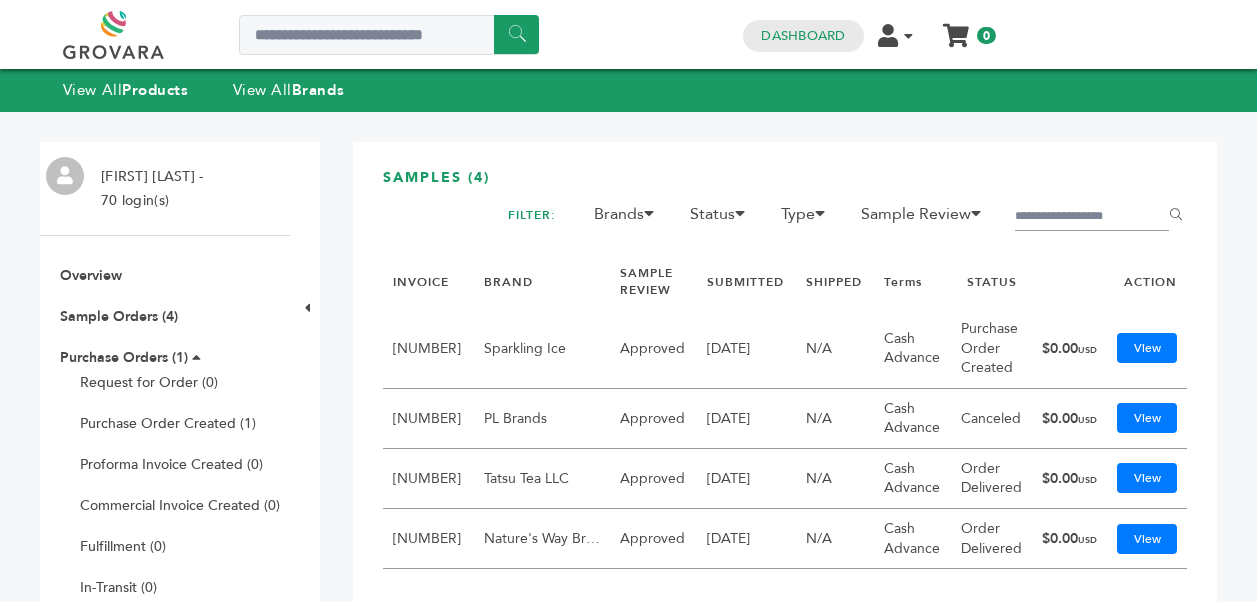 scroll, scrollTop: 0, scrollLeft: 0, axis: both 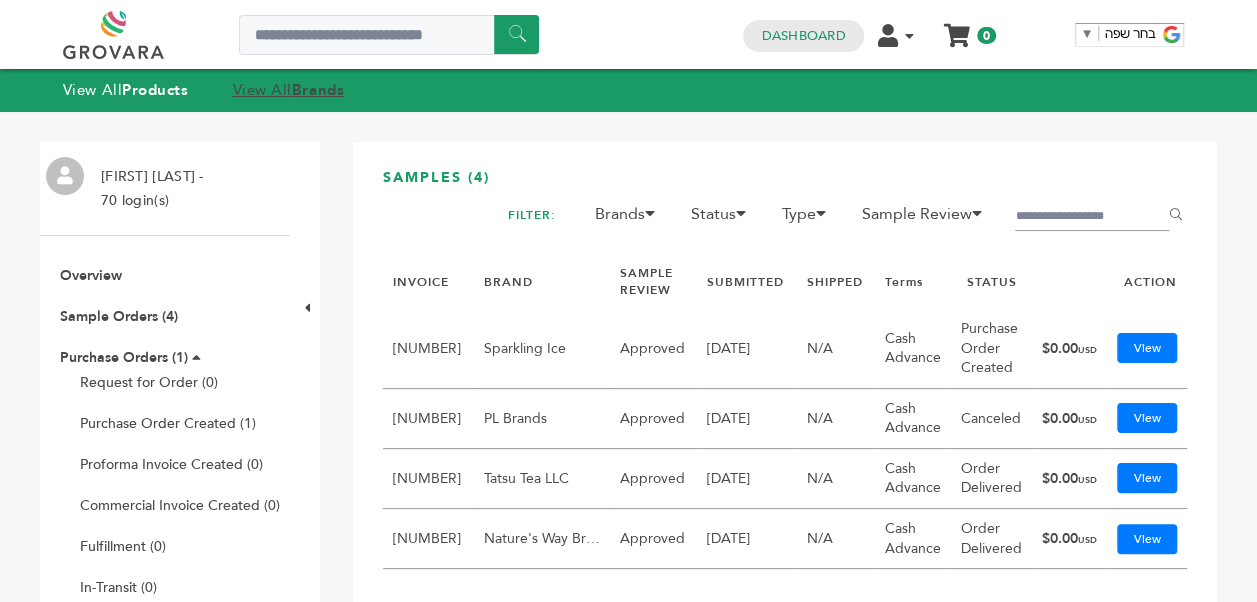 click on "View All  Brands" at bounding box center [289, 90] 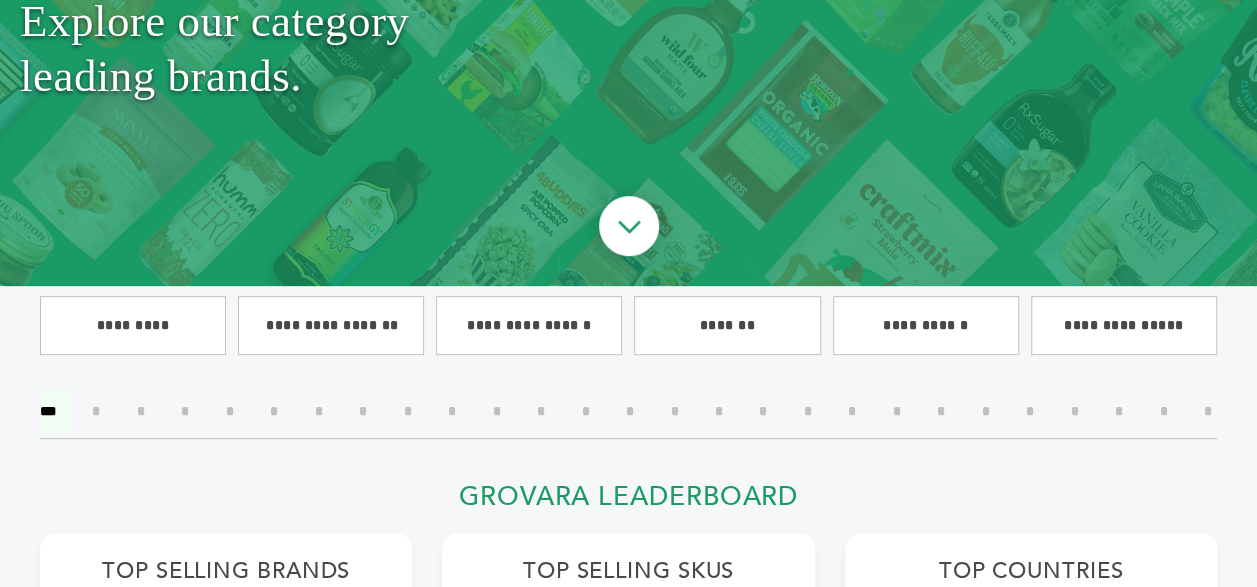 scroll, scrollTop: 500, scrollLeft: 0, axis: vertical 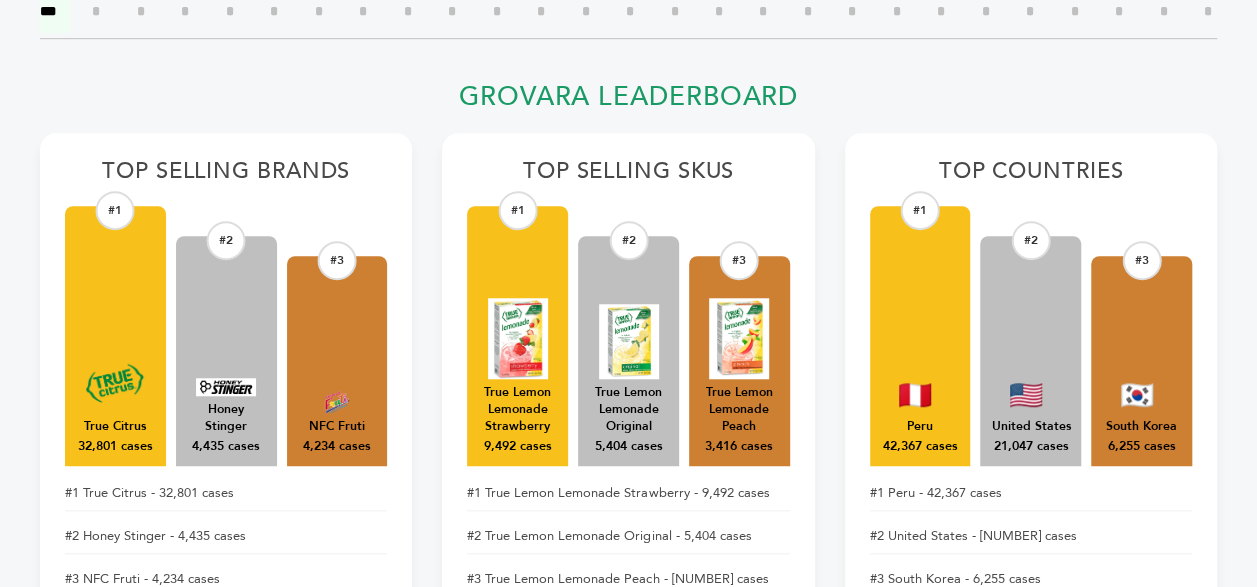 click on "#1
True Citrus
32,801 cases" at bounding box center (115, 336) 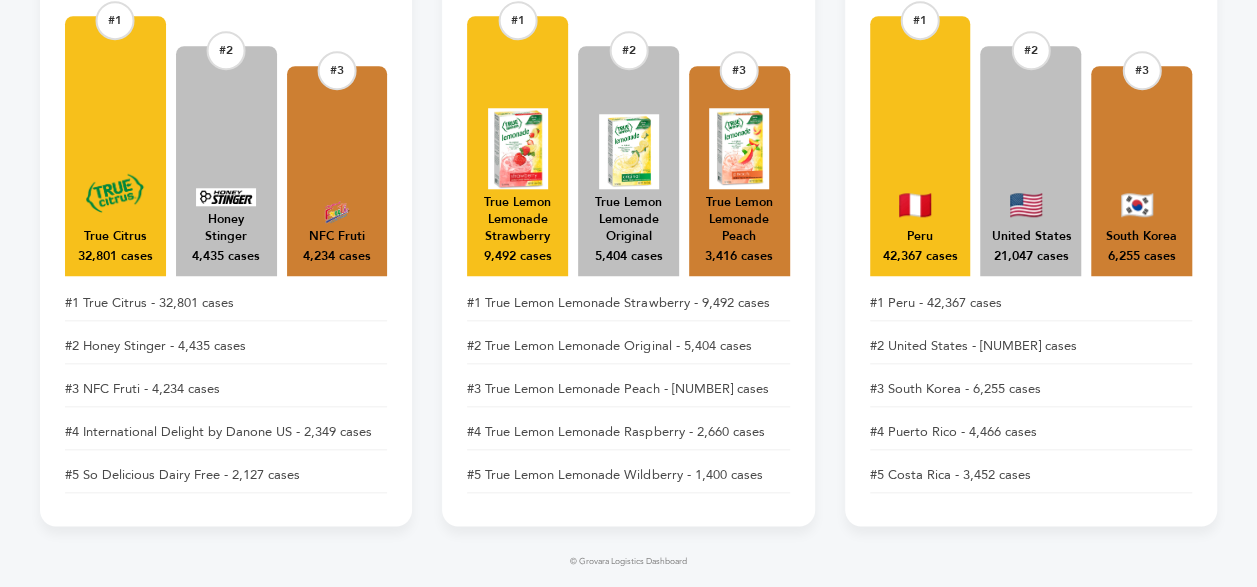 scroll, scrollTop: 900, scrollLeft: 0, axis: vertical 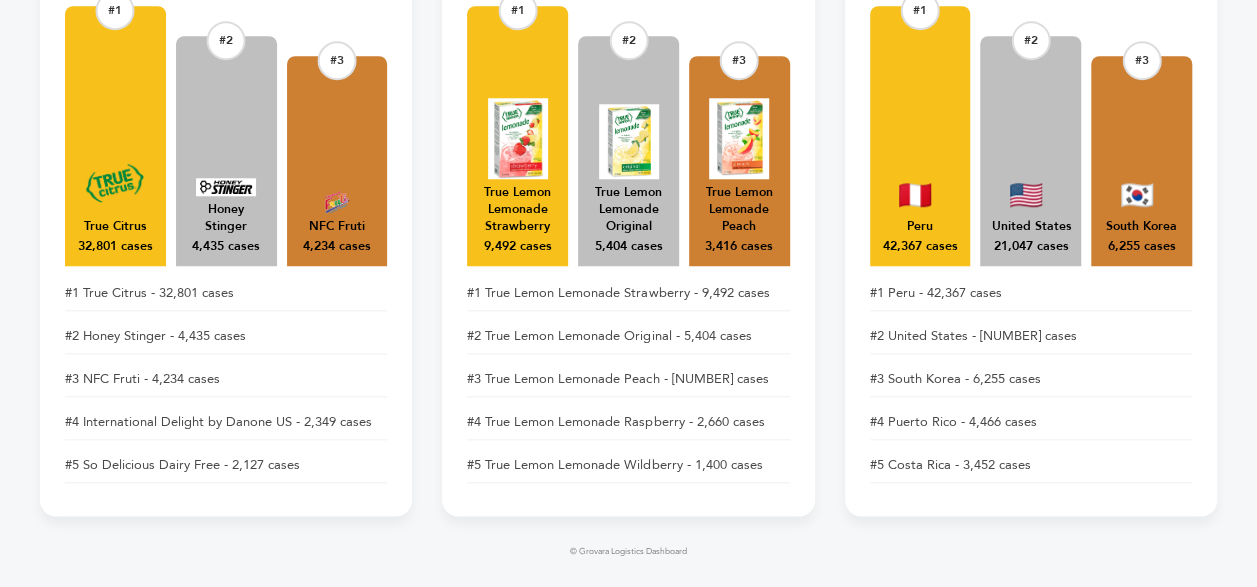click on "True Lemon Lemonade Peach" at bounding box center (739, 209) 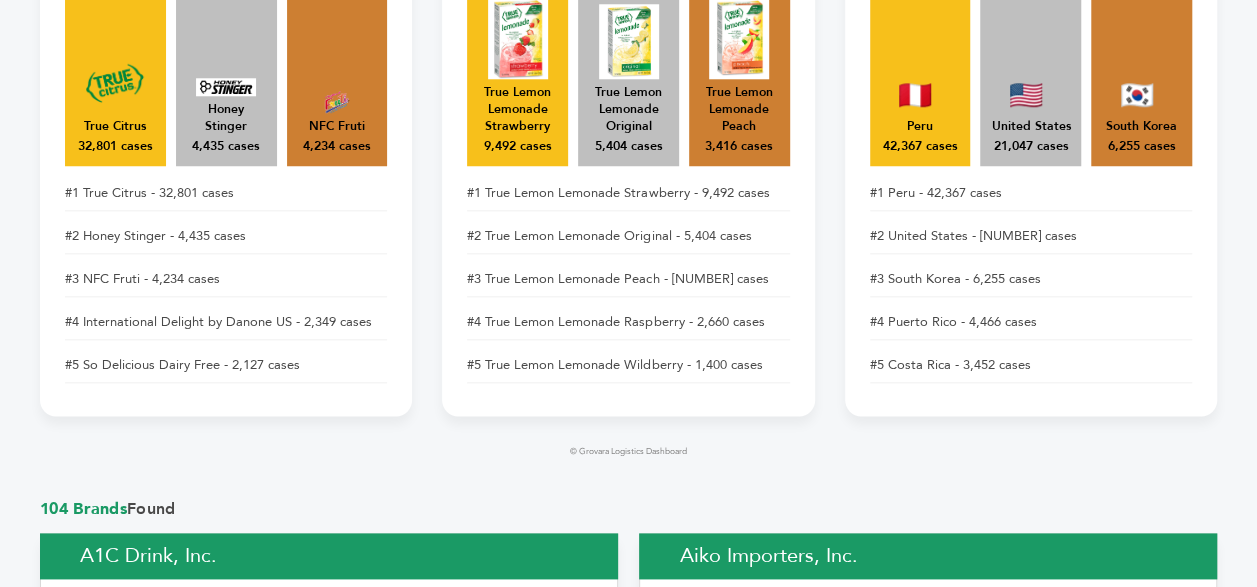 scroll, scrollTop: 700, scrollLeft: 0, axis: vertical 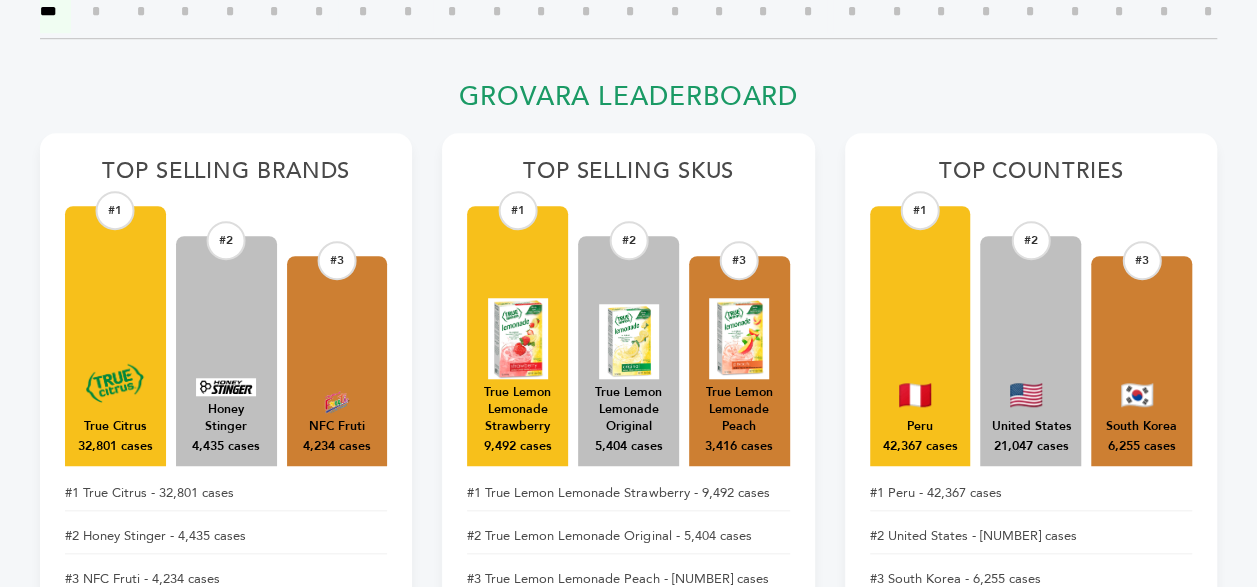 click at bounding box center [739, 338] 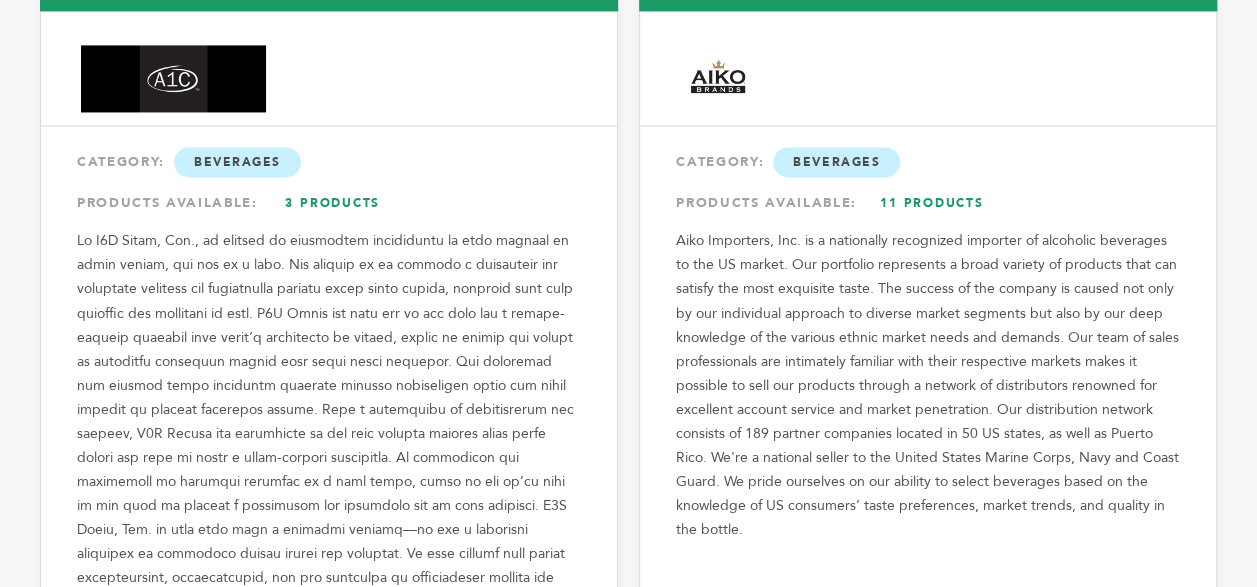 scroll, scrollTop: 1600, scrollLeft: 0, axis: vertical 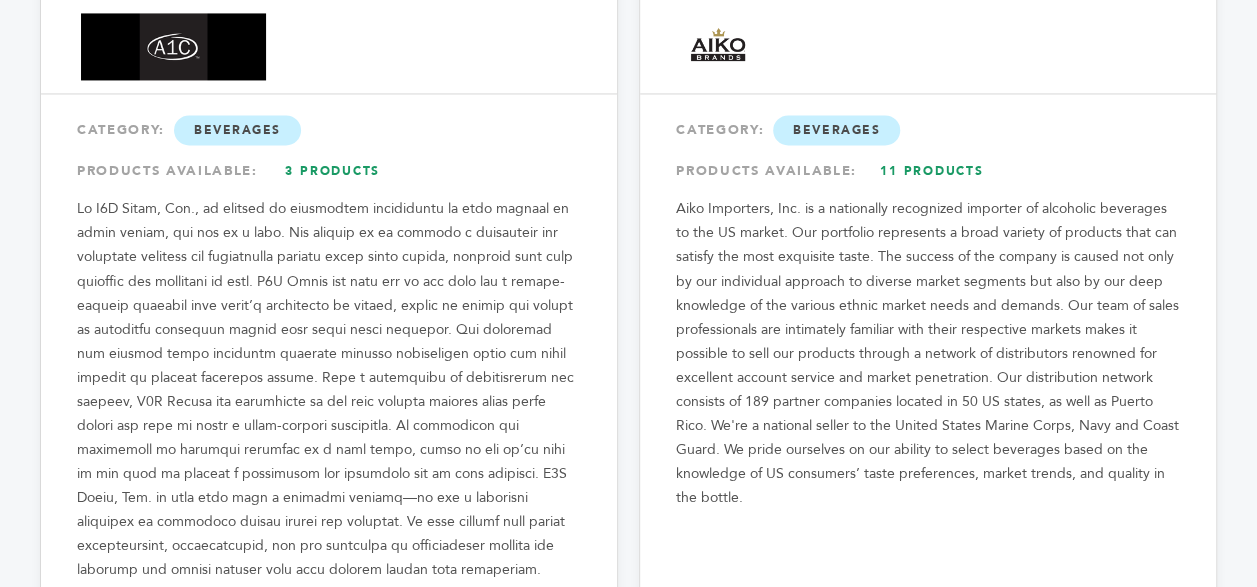 click on "11 Products" at bounding box center (932, 171) 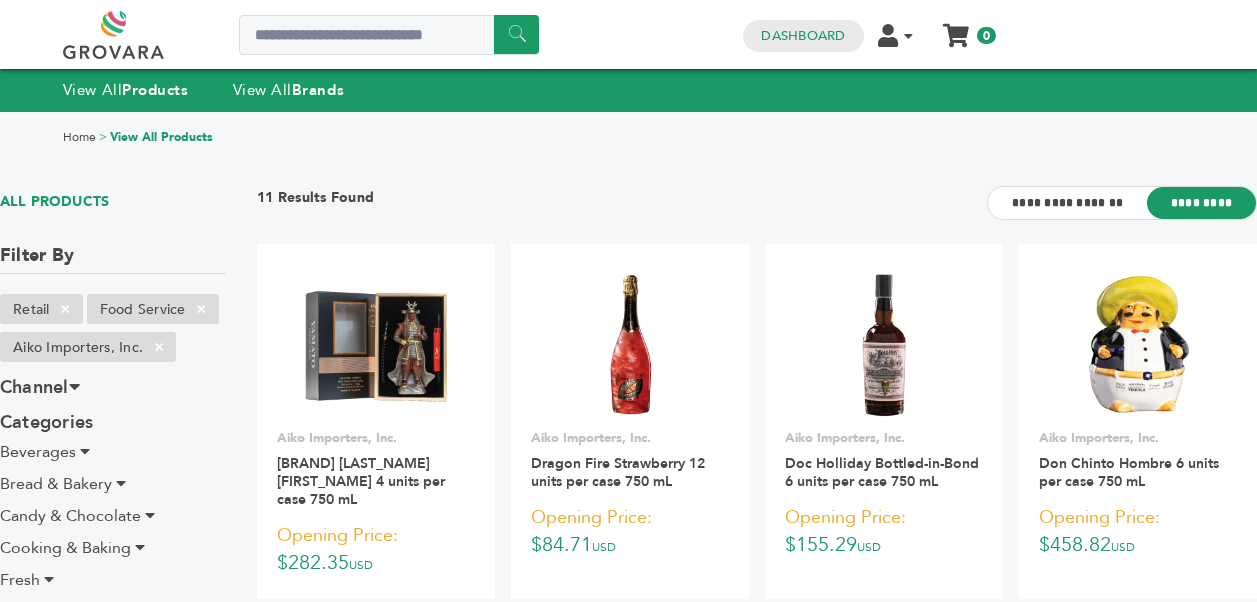 scroll, scrollTop: 0, scrollLeft: 0, axis: both 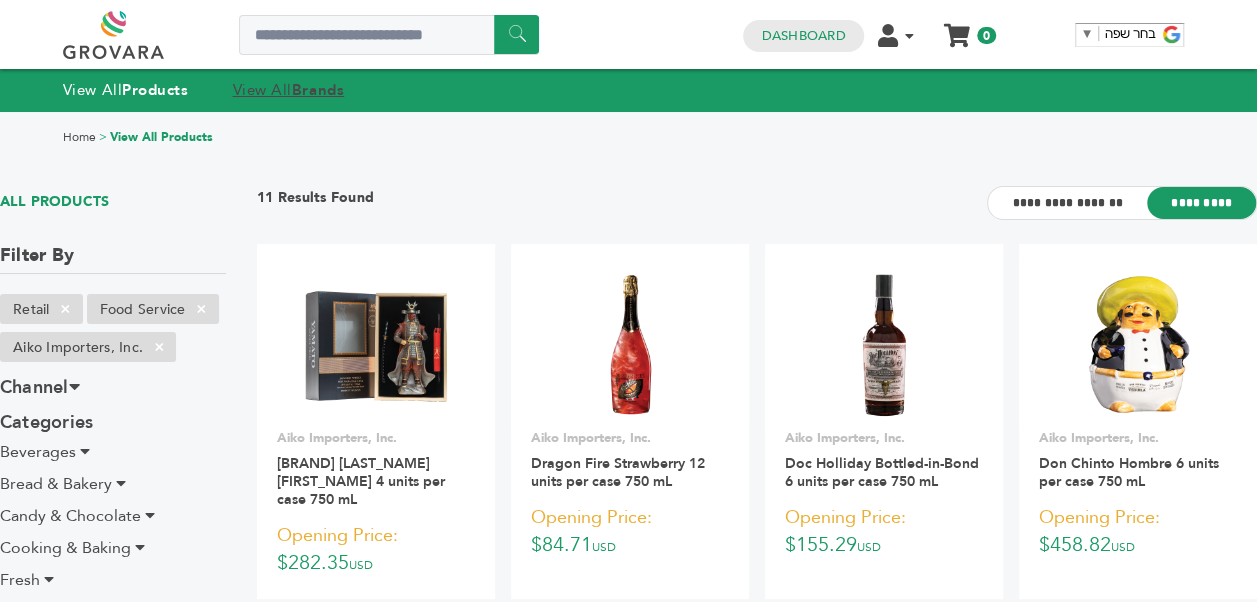 click on "View All  Brands" at bounding box center [289, 90] 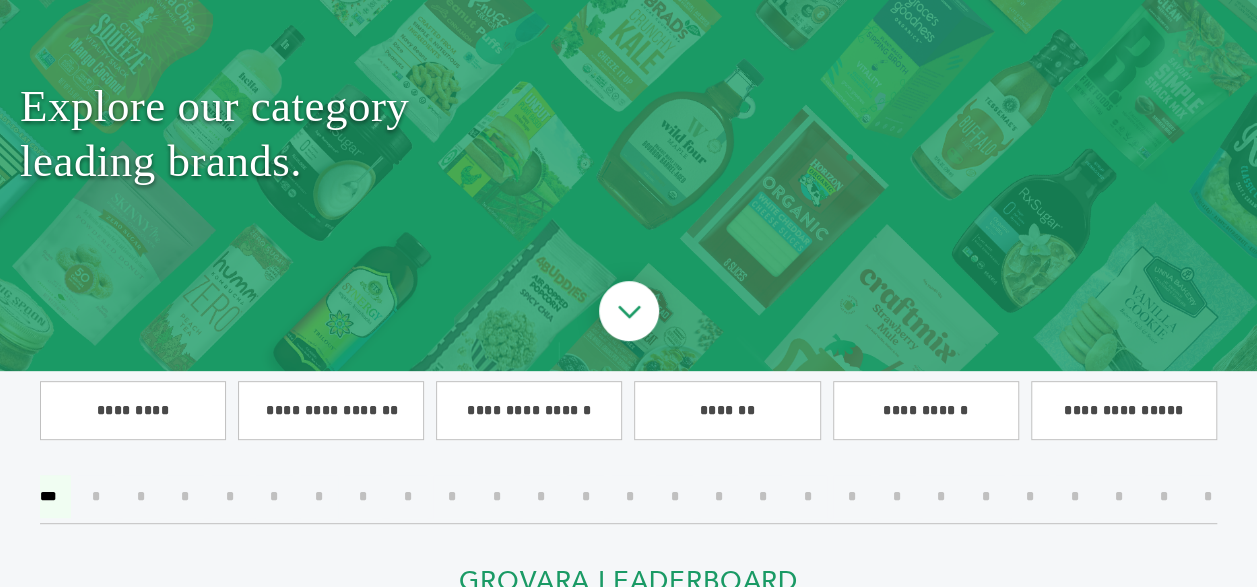 scroll, scrollTop: 400, scrollLeft: 0, axis: vertical 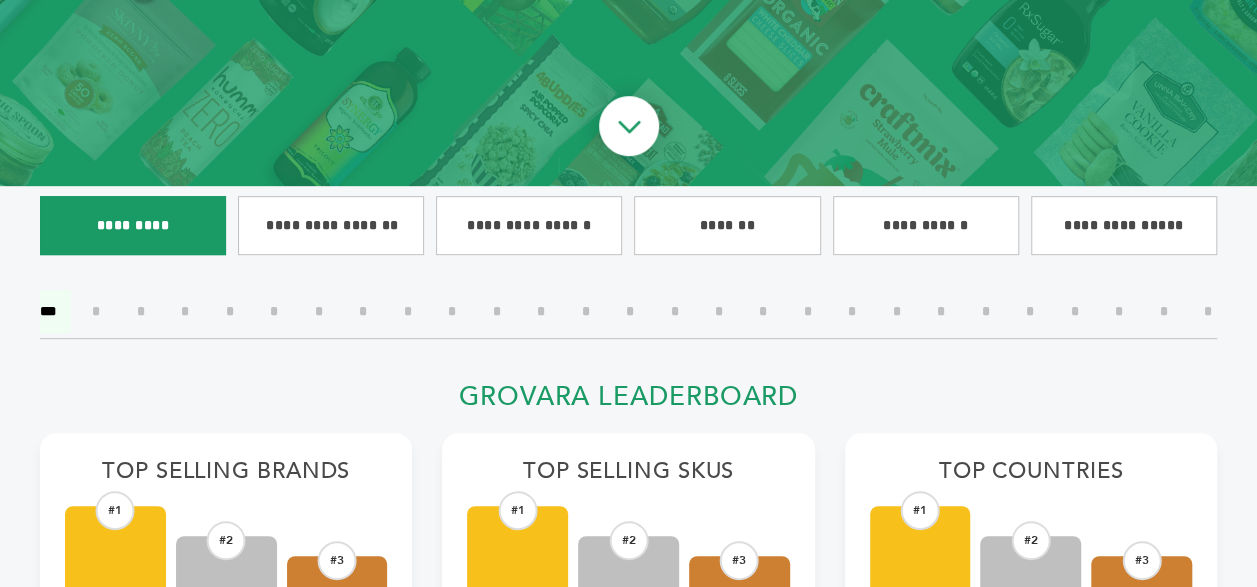 click on "*********" at bounding box center [133, 225] 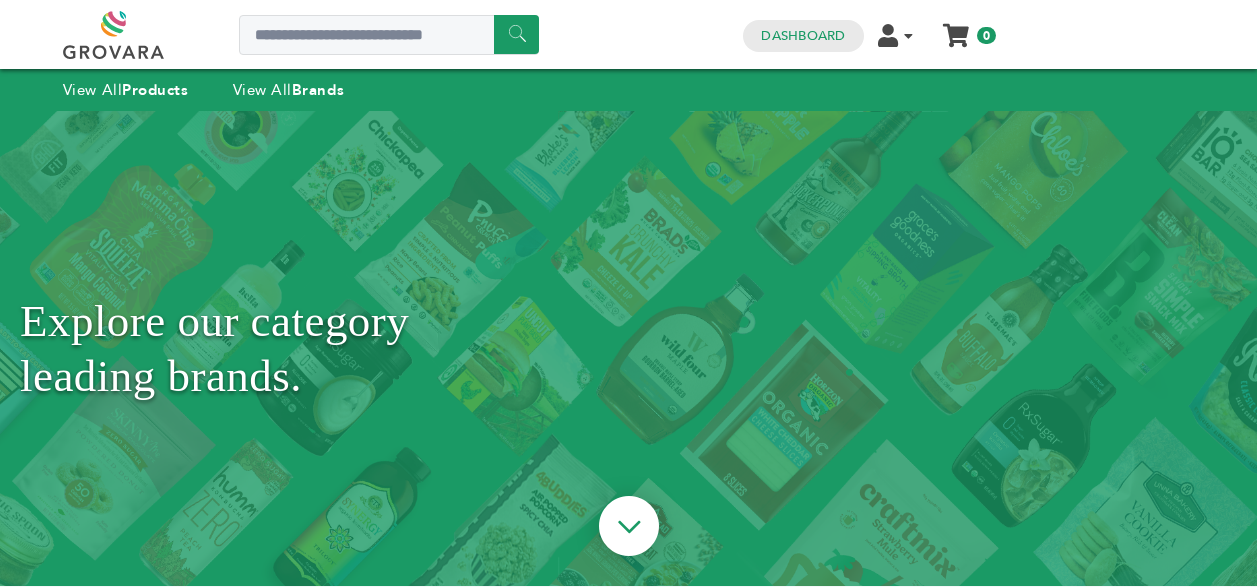 scroll, scrollTop: 0, scrollLeft: 0, axis: both 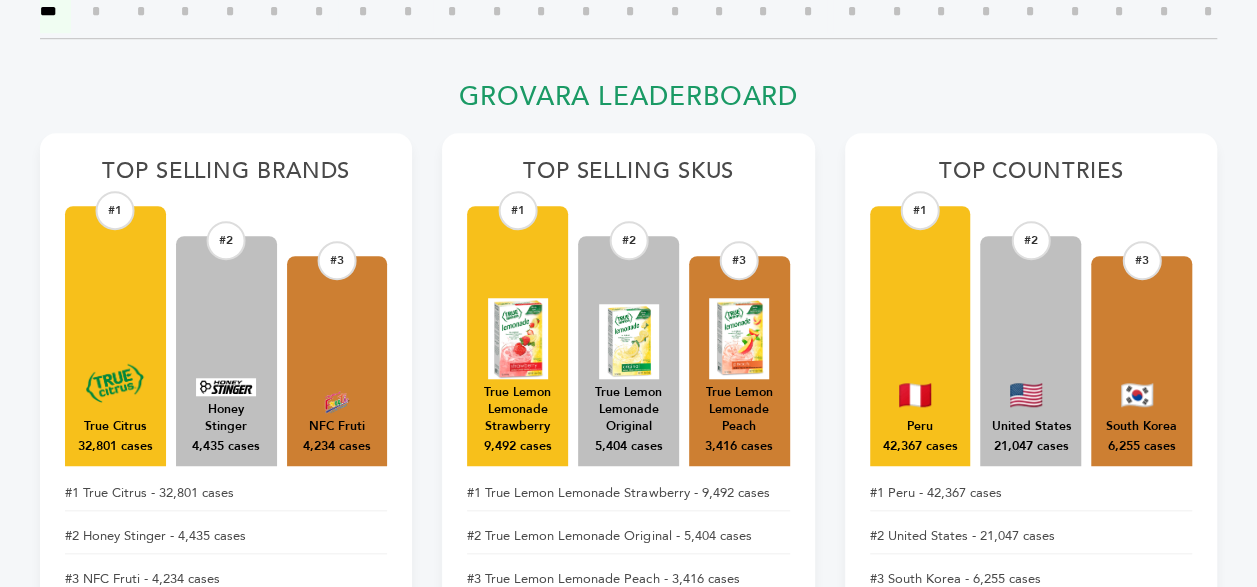 click at bounding box center [629, 341] 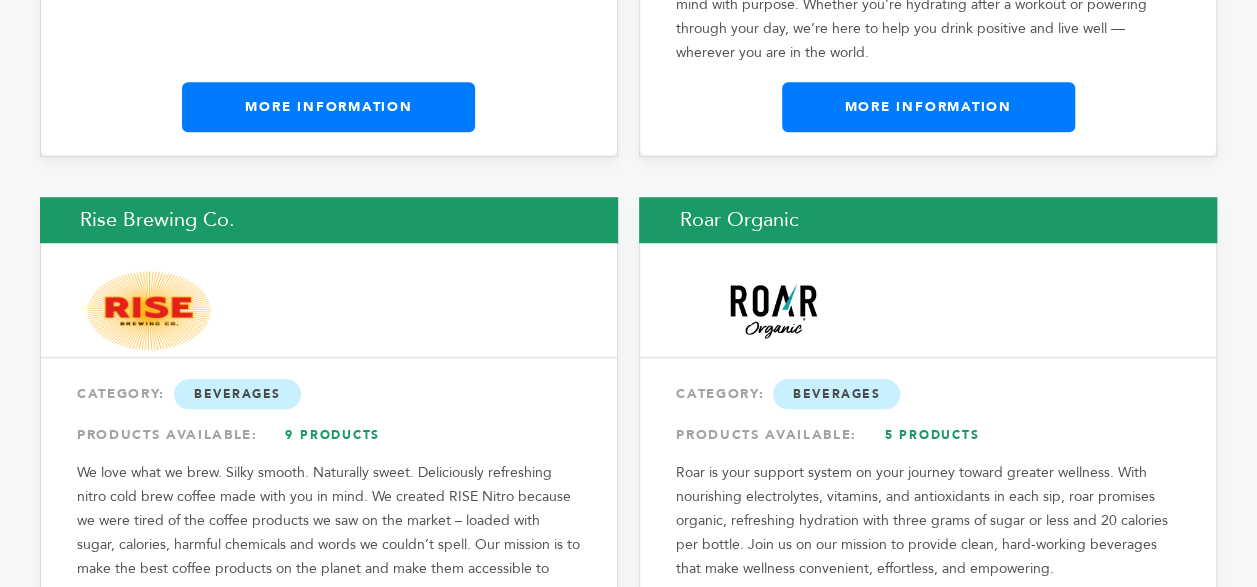 scroll, scrollTop: 8400, scrollLeft: 0, axis: vertical 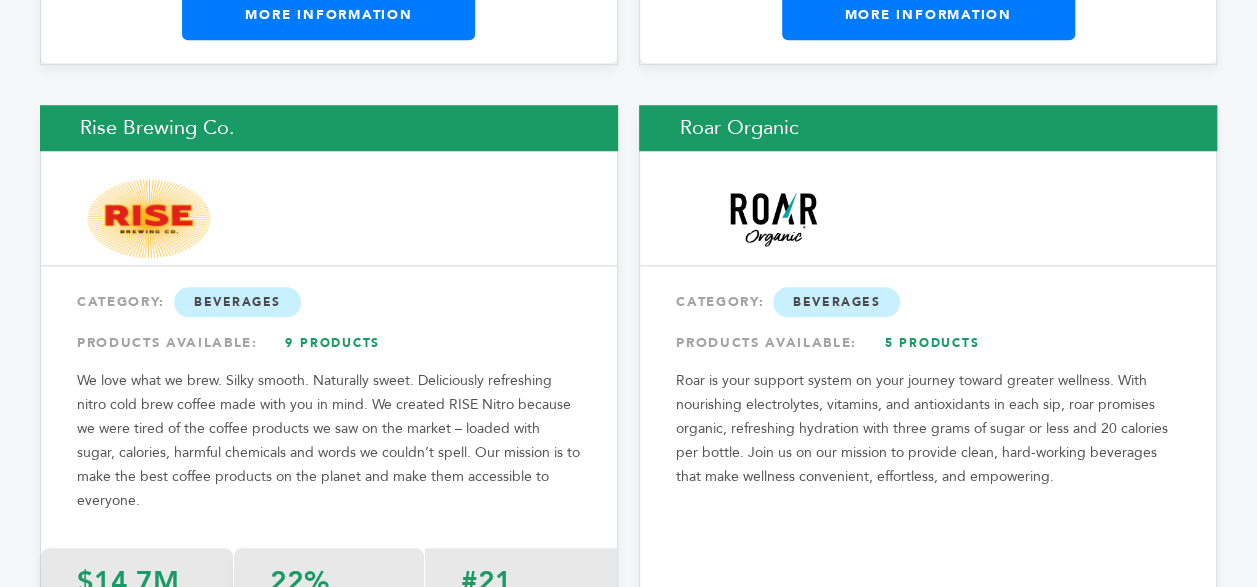 click on "5 Products" at bounding box center (932, 343) 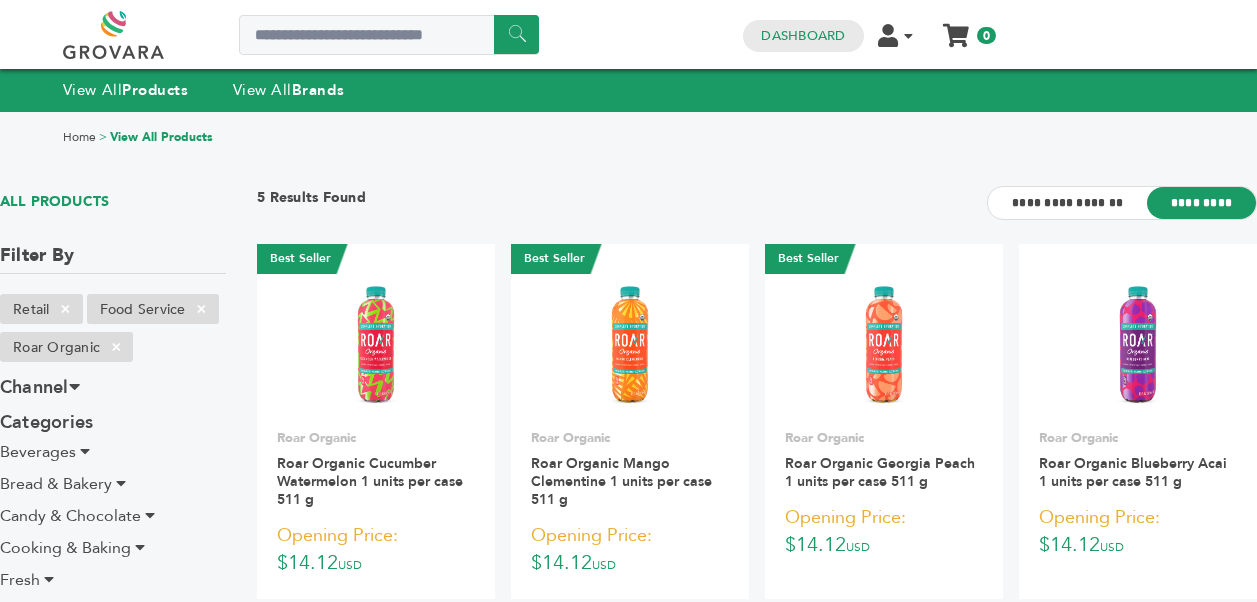 scroll, scrollTop: 0, scrollLeft: 0, axis: both 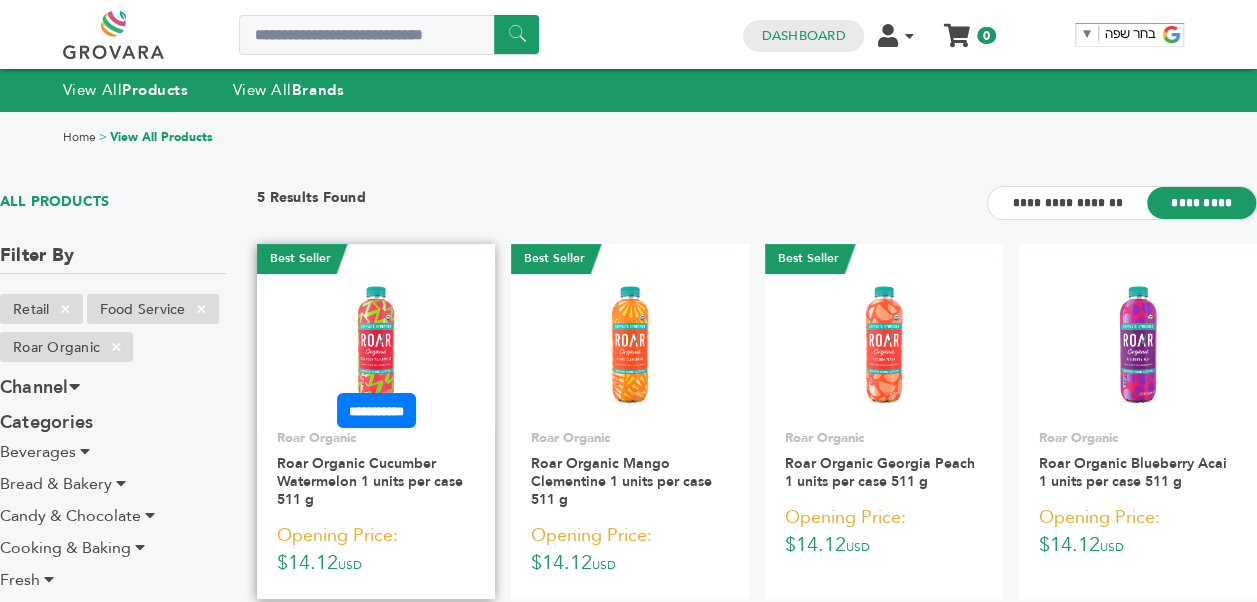 click at bounding box center (376, 344) 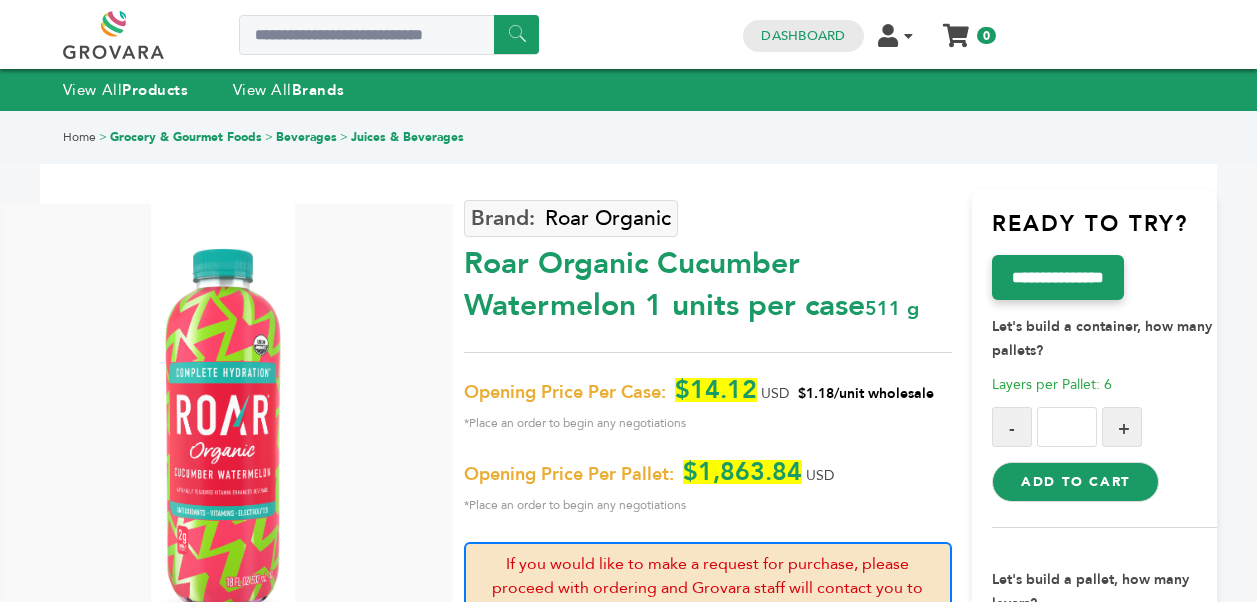 scroll, scrollTop: 0, scrollLeft: 0, axis: both 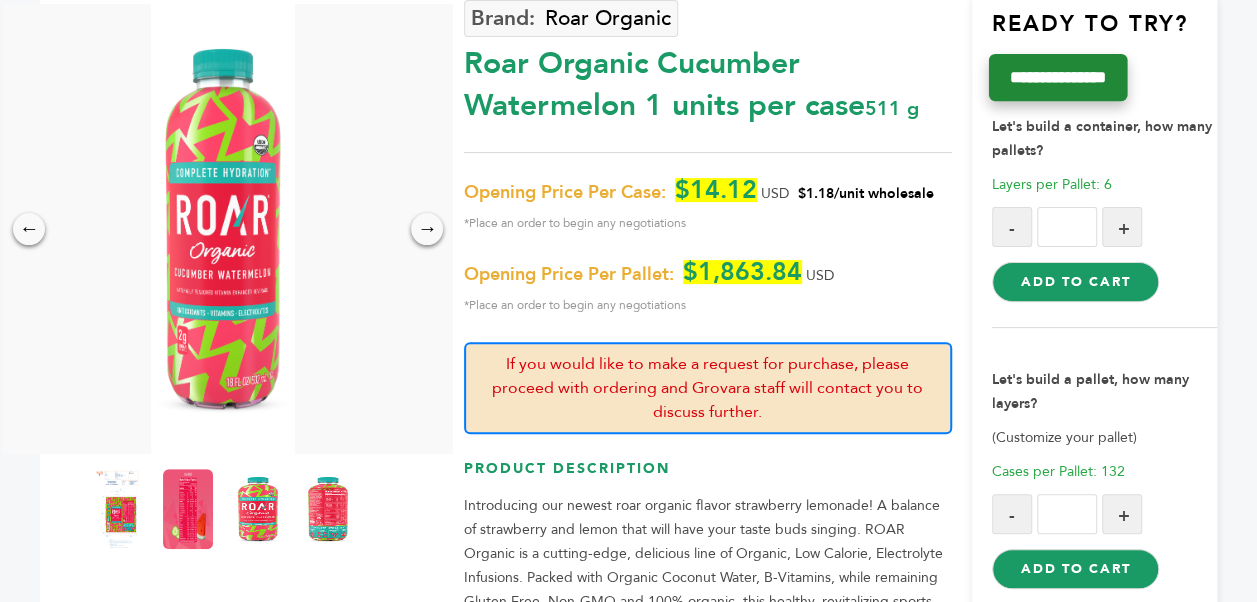 click on "**********" at bounding box center (1057, 76) 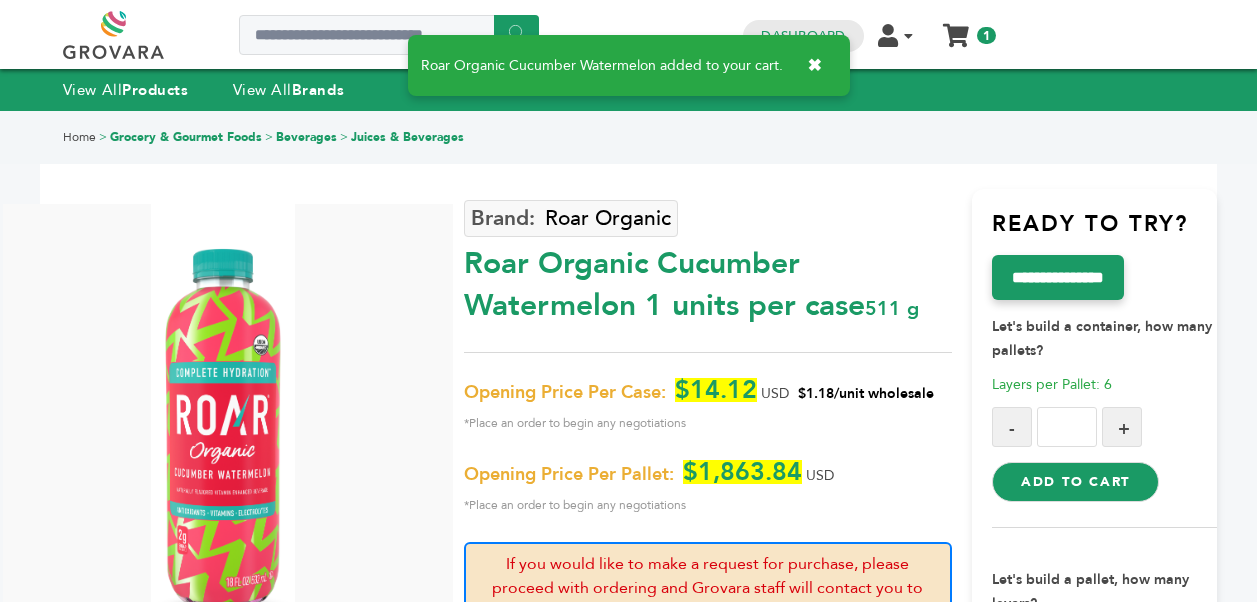 scroll, scrollTop: 0, scrollLeft: 0, axis: both 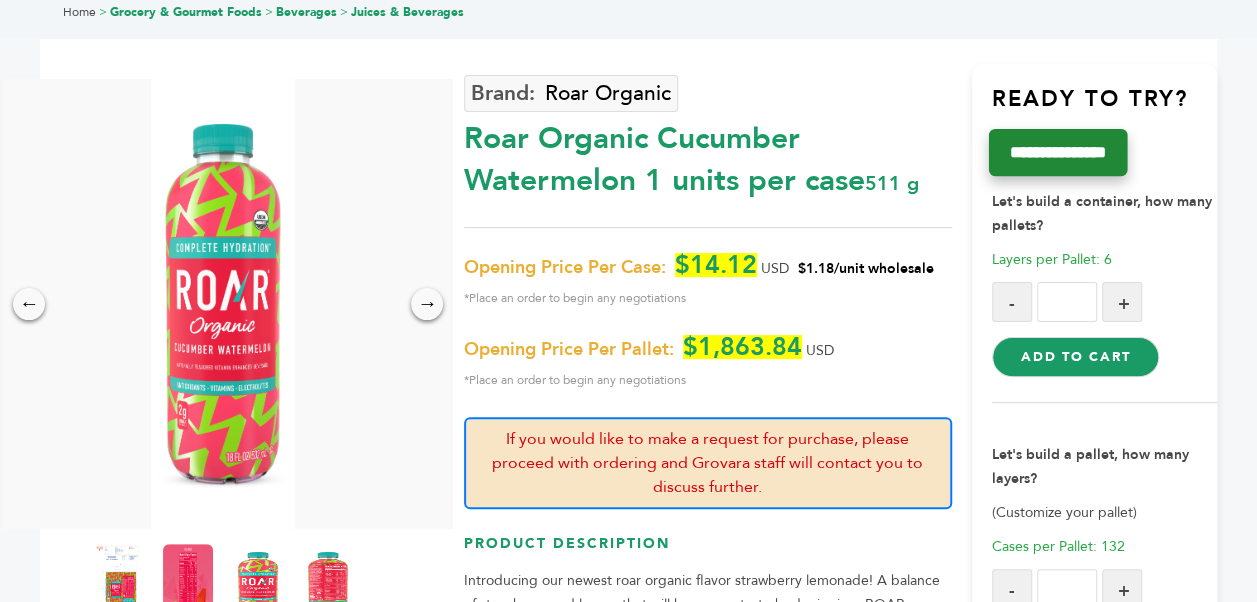 click on "**********" at bounding box center (1057, 151) 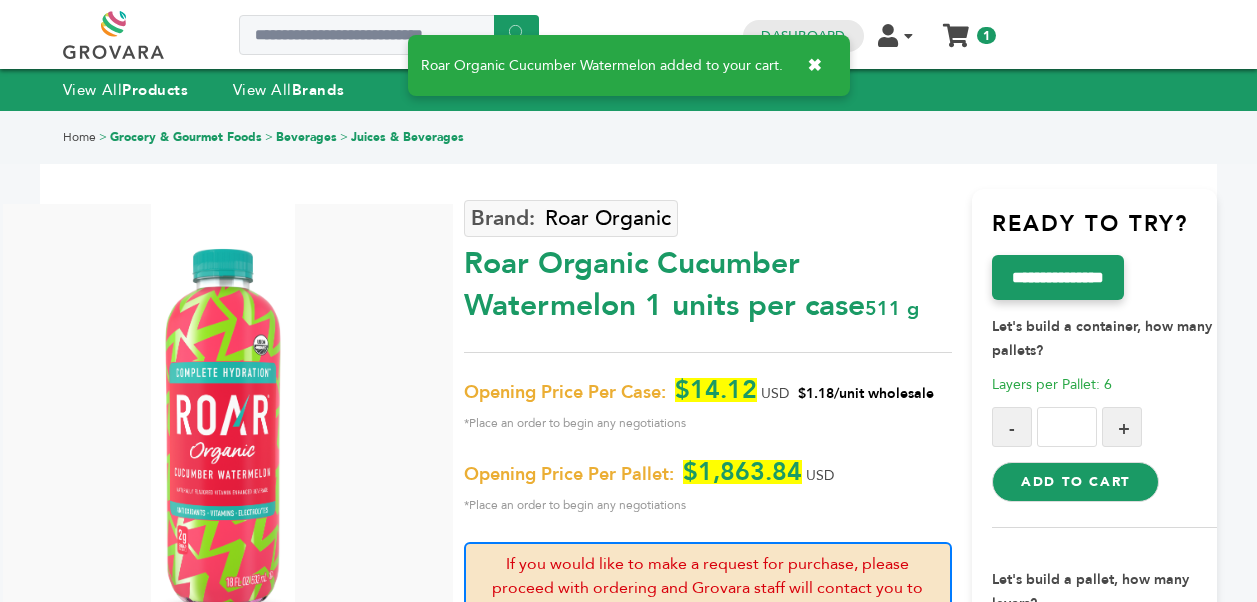 scroll, scrollTop: 0, scrollLeft: 0, axis: both 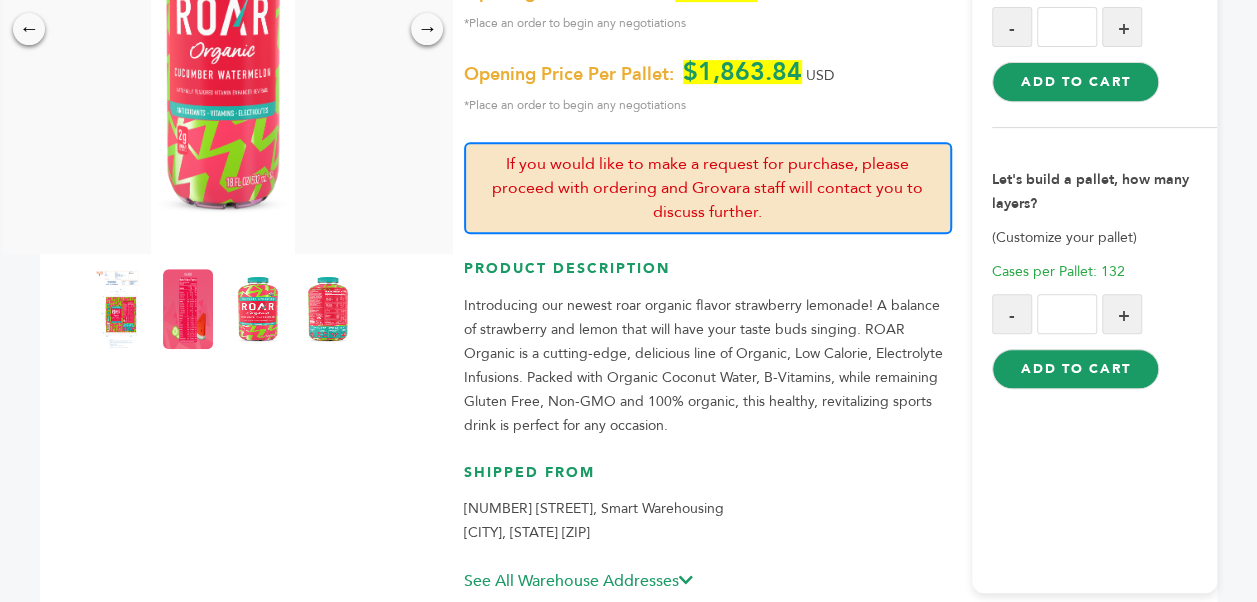 click on "Add to Cart" at bounding box center [1075, 369] 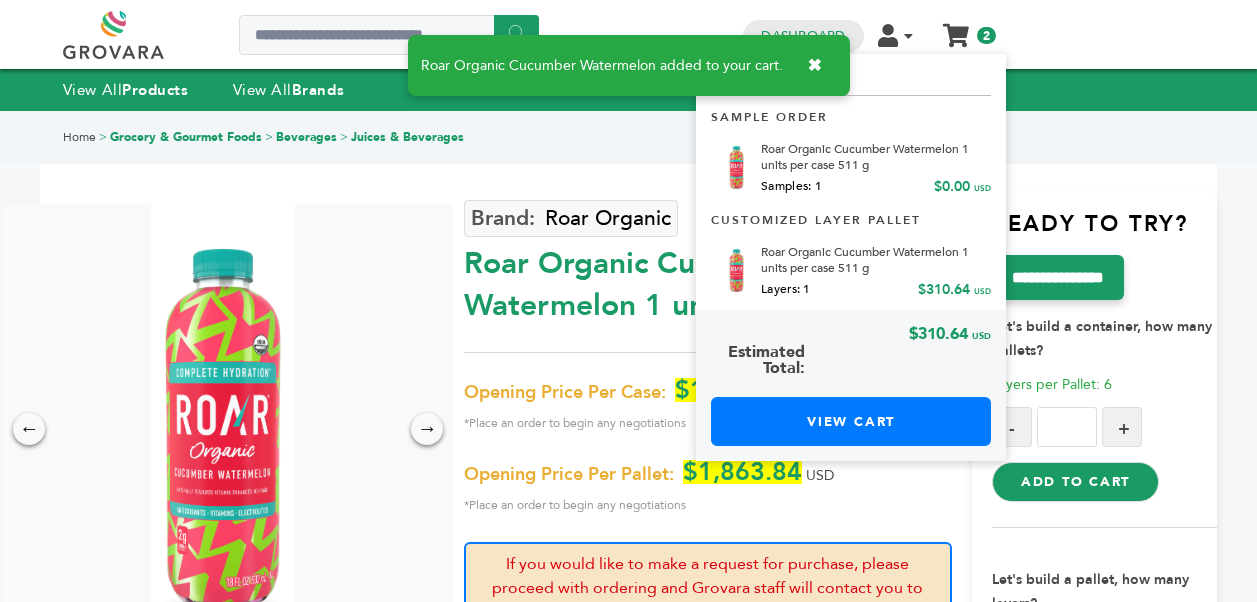 scroll, scrollTop: 0, scrollLeft: 0, axis: both 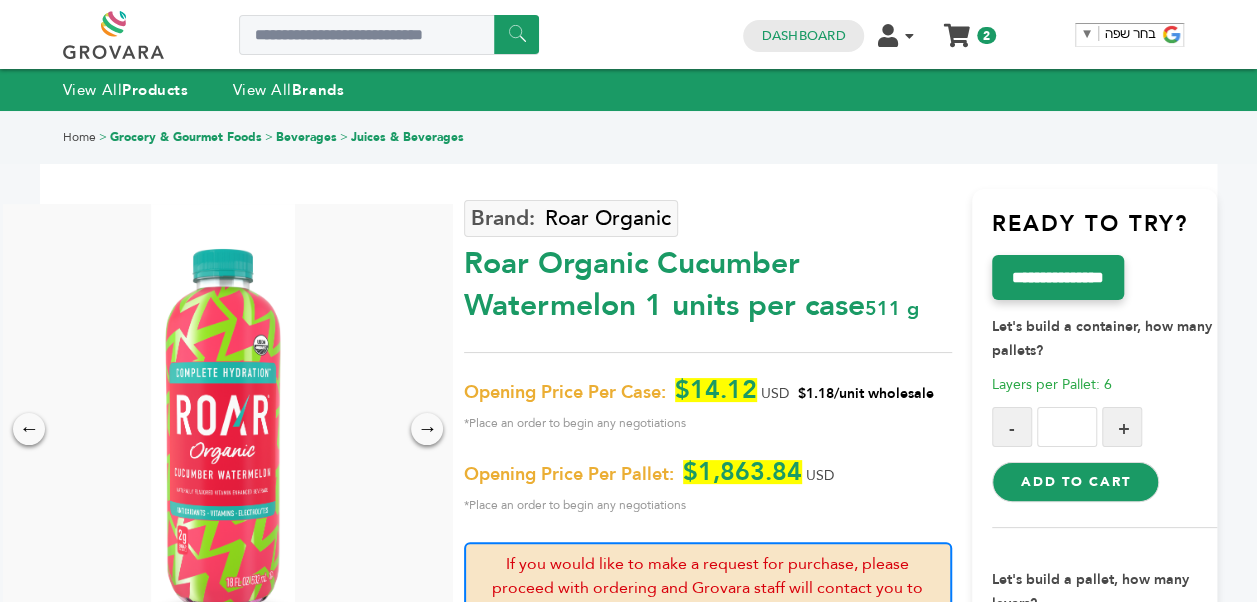 drag, startPoint x: 966, startPoint y: 35, endPoint x: 1152, endPoint y: 370, distance: 383.17227 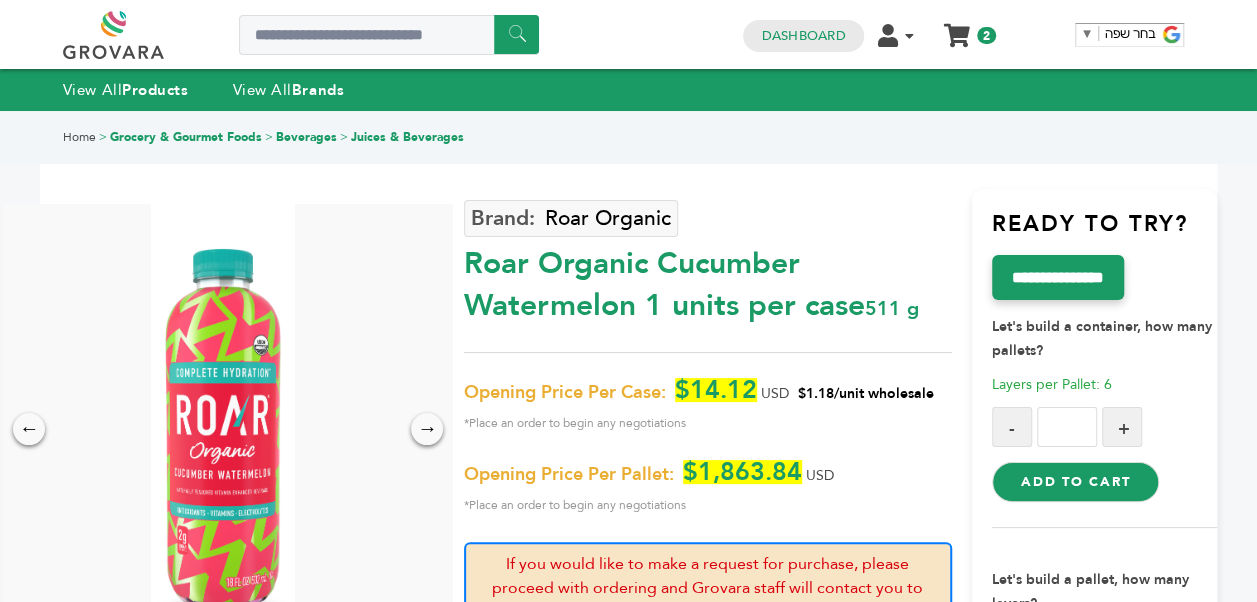 click on "Juices & Beverages" at bounding box center (407, 137) 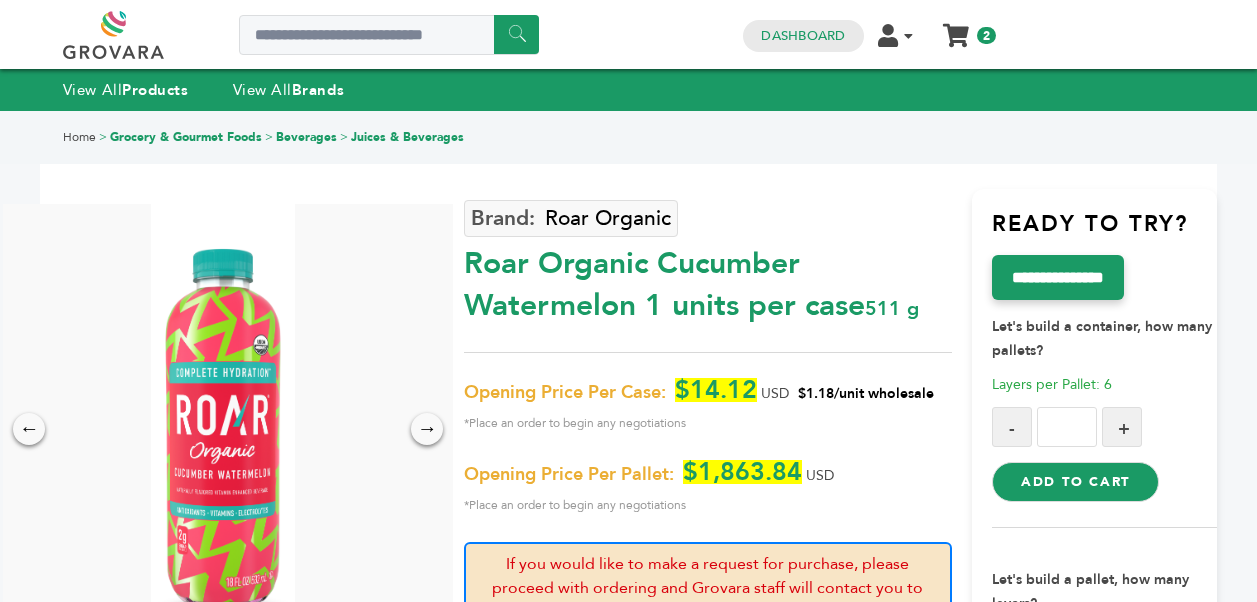 scroll, scrollTop: 0, scrollLeft: 0, axis: both 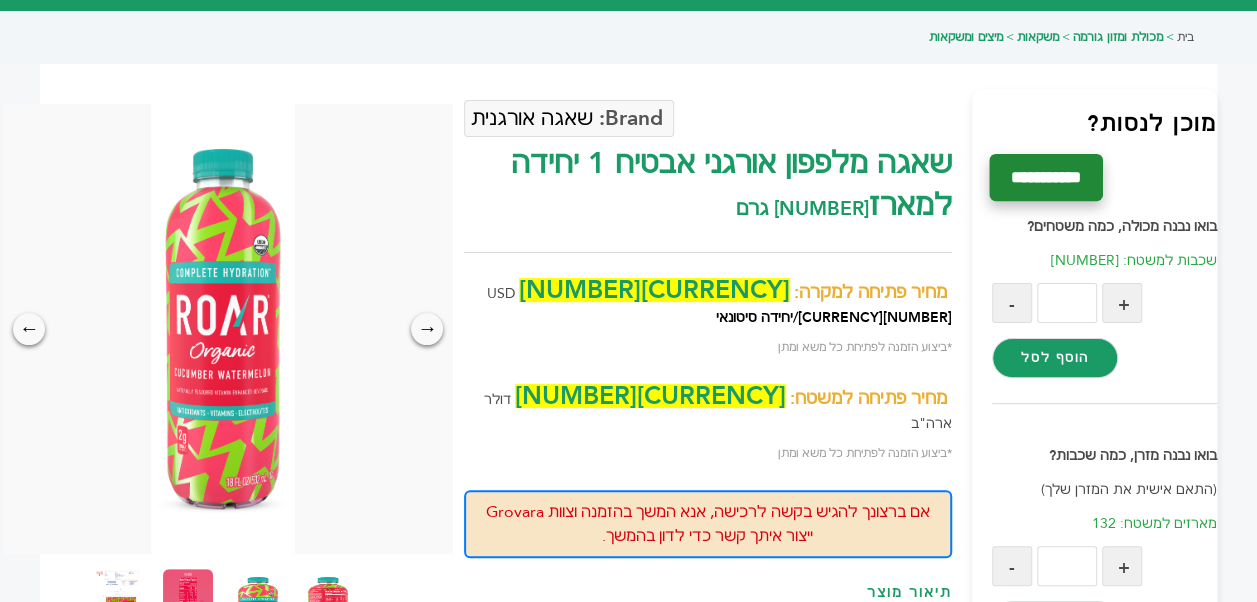 click on "**********" at bounding box center (1045, 176) 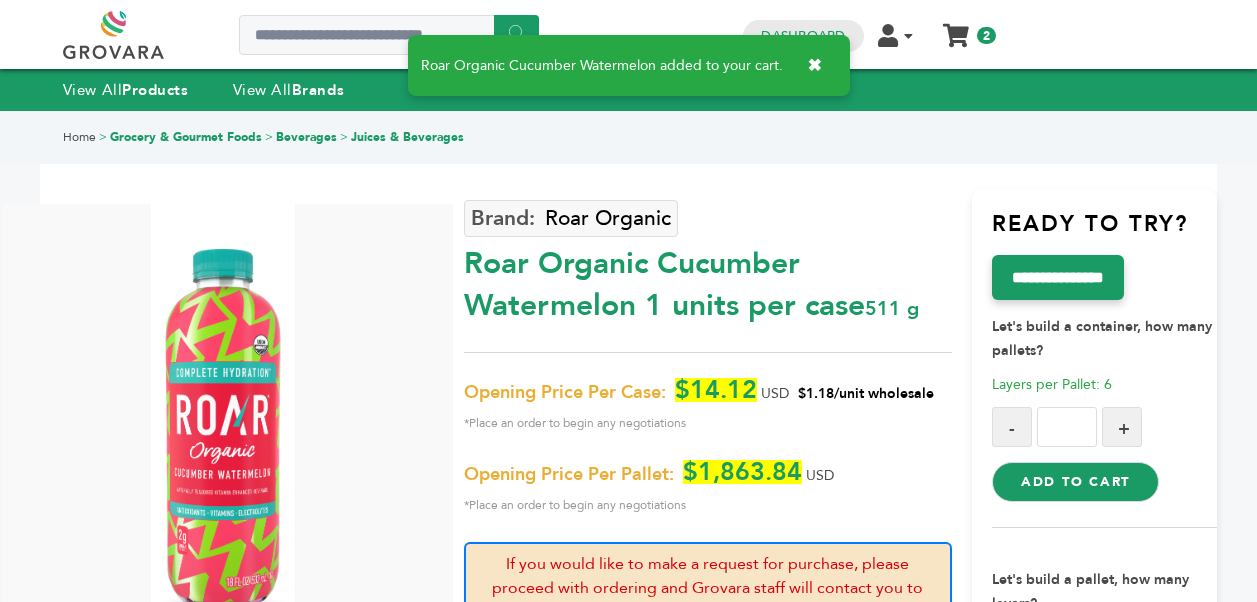 scroll, scrollTop: 0, scrollLeft: 0, axis: both 